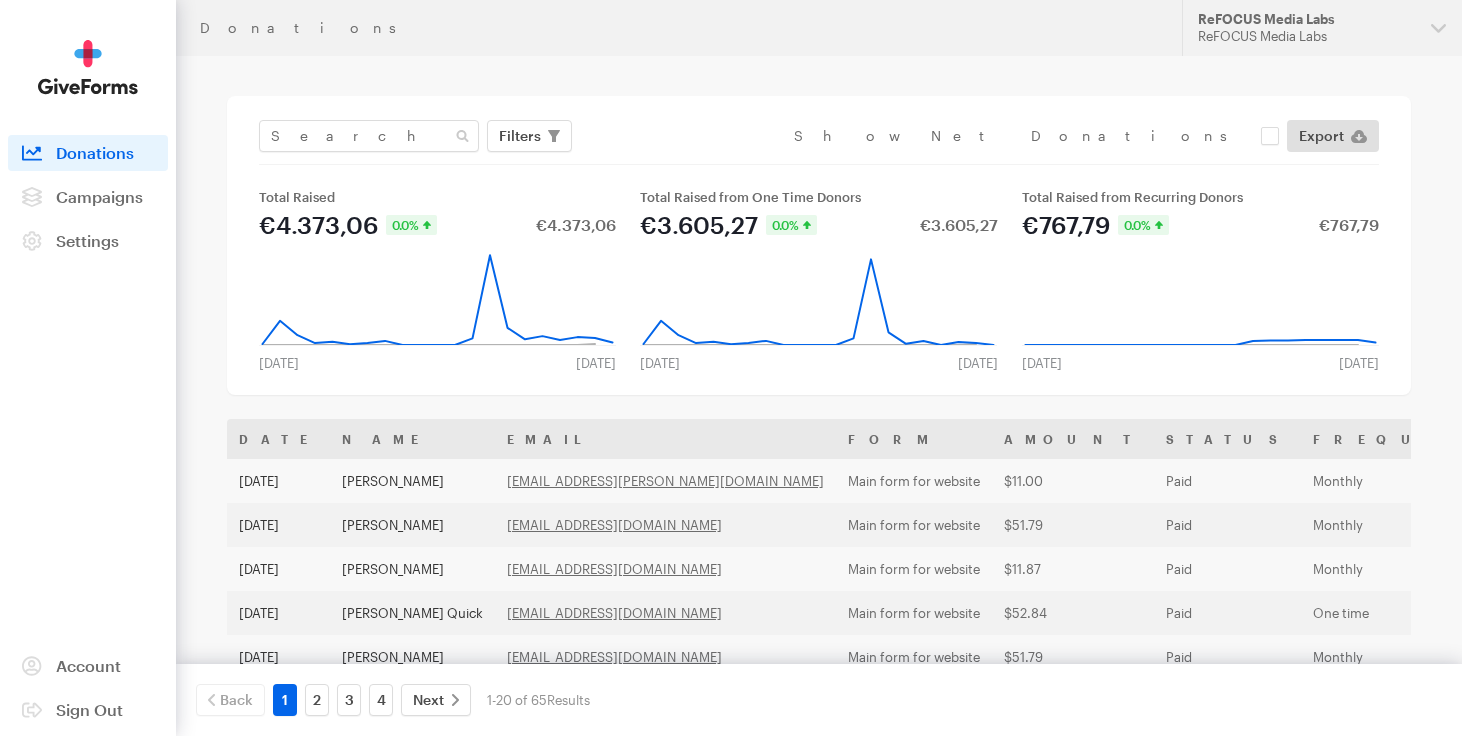 scroll, scrollTop: 0, scrollLeft: 0, axis: both 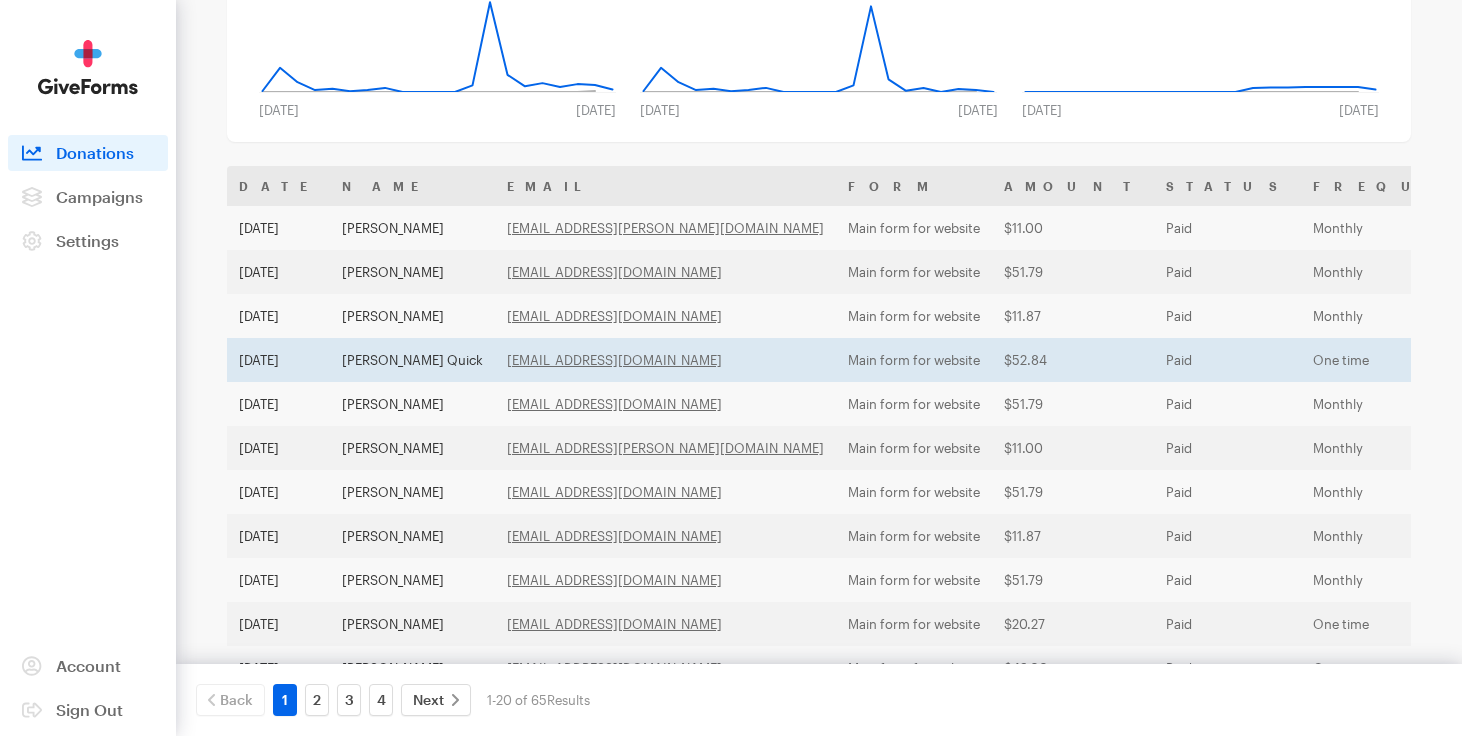 click on "[PERSON_NAME] Quick" at bounding box center (412, 360) 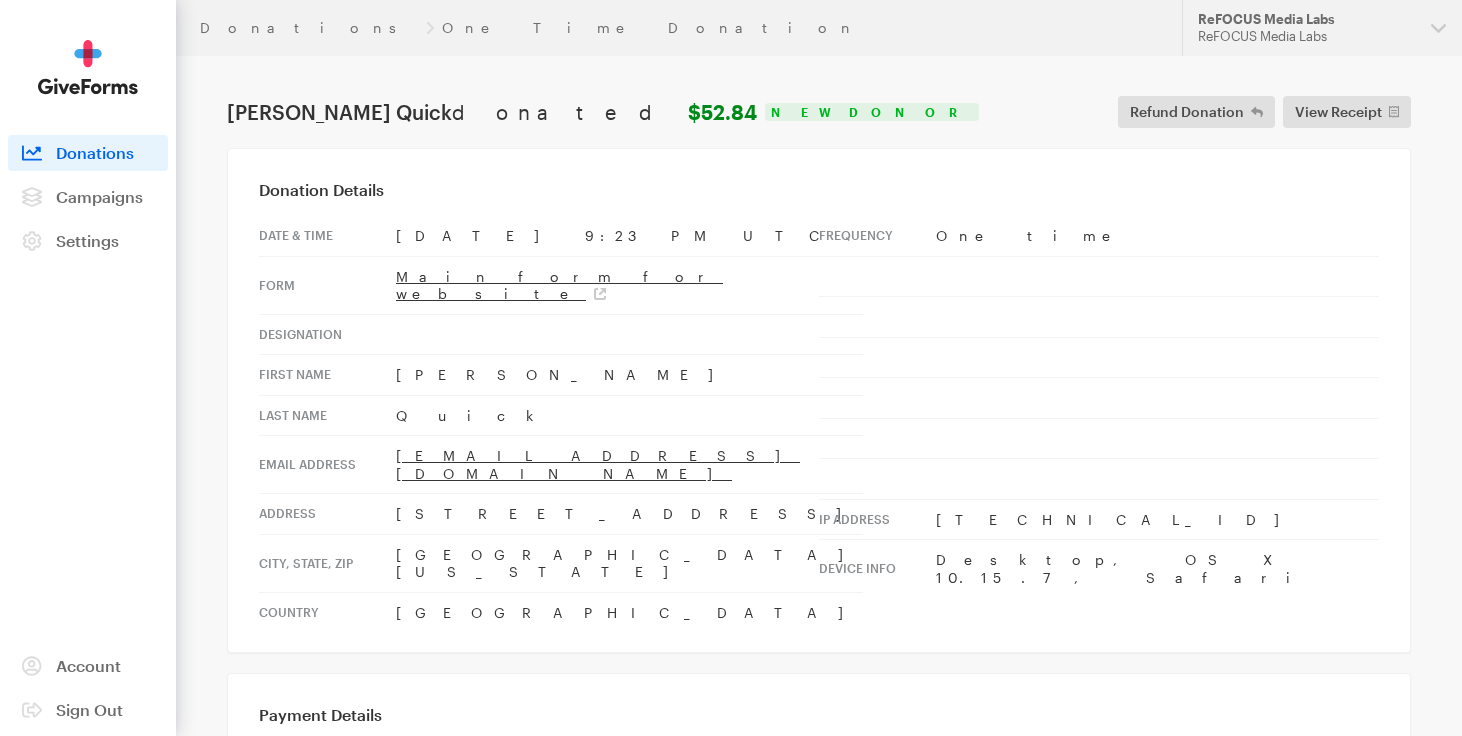 scroll, scrollTop: 0, scrollLeft: 0, axis: both 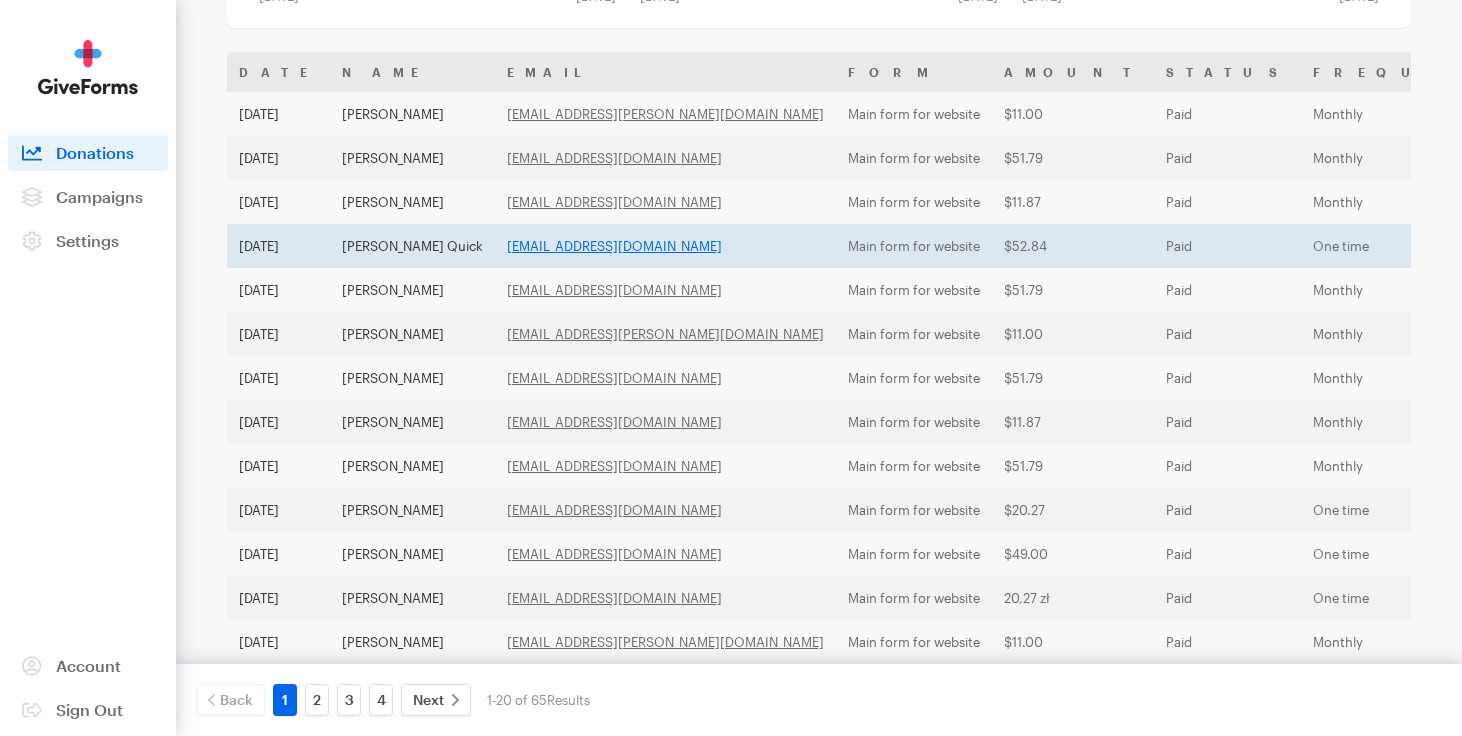 click on "glenysquick@gmail.com" at bounding box center [614, 246] 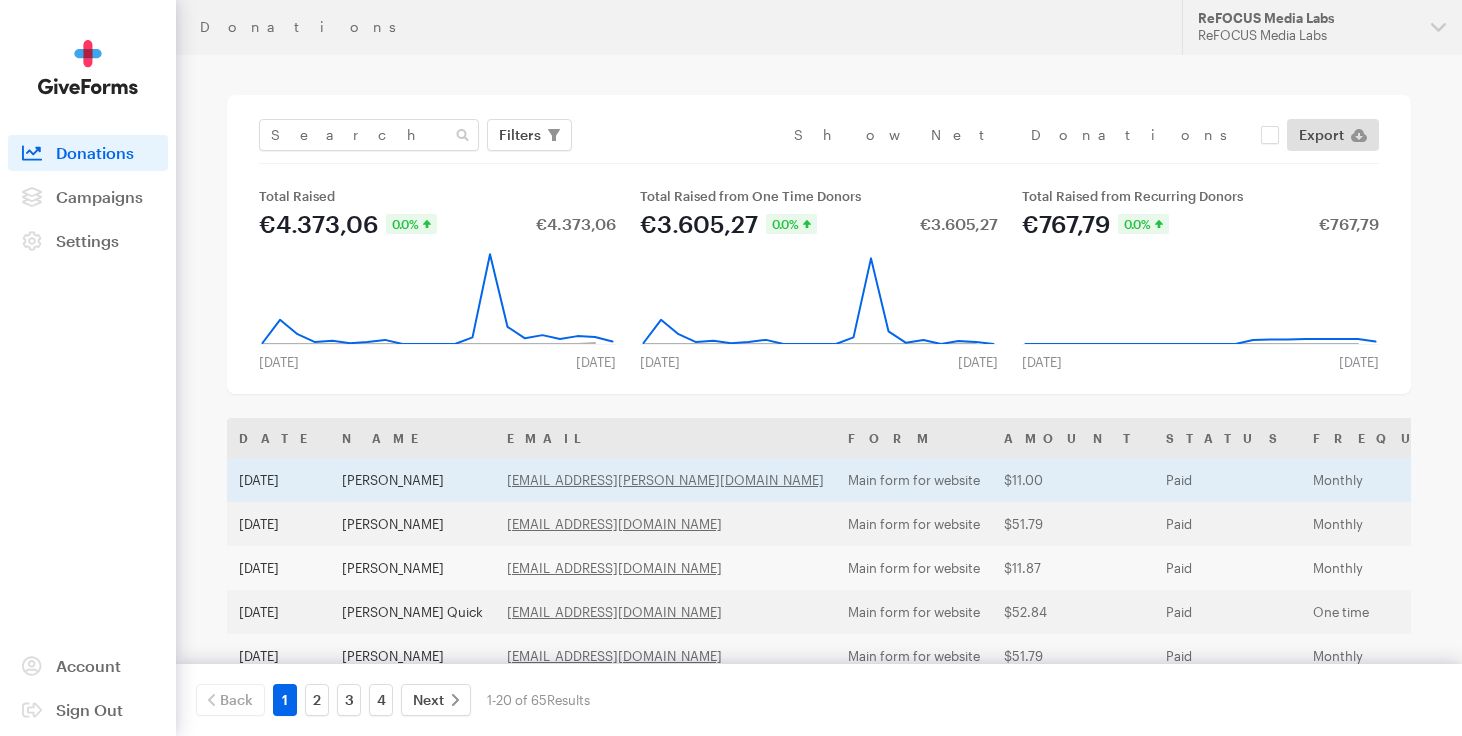 scroll, scrollTop: 0, scrollLeft: 0, axis: both 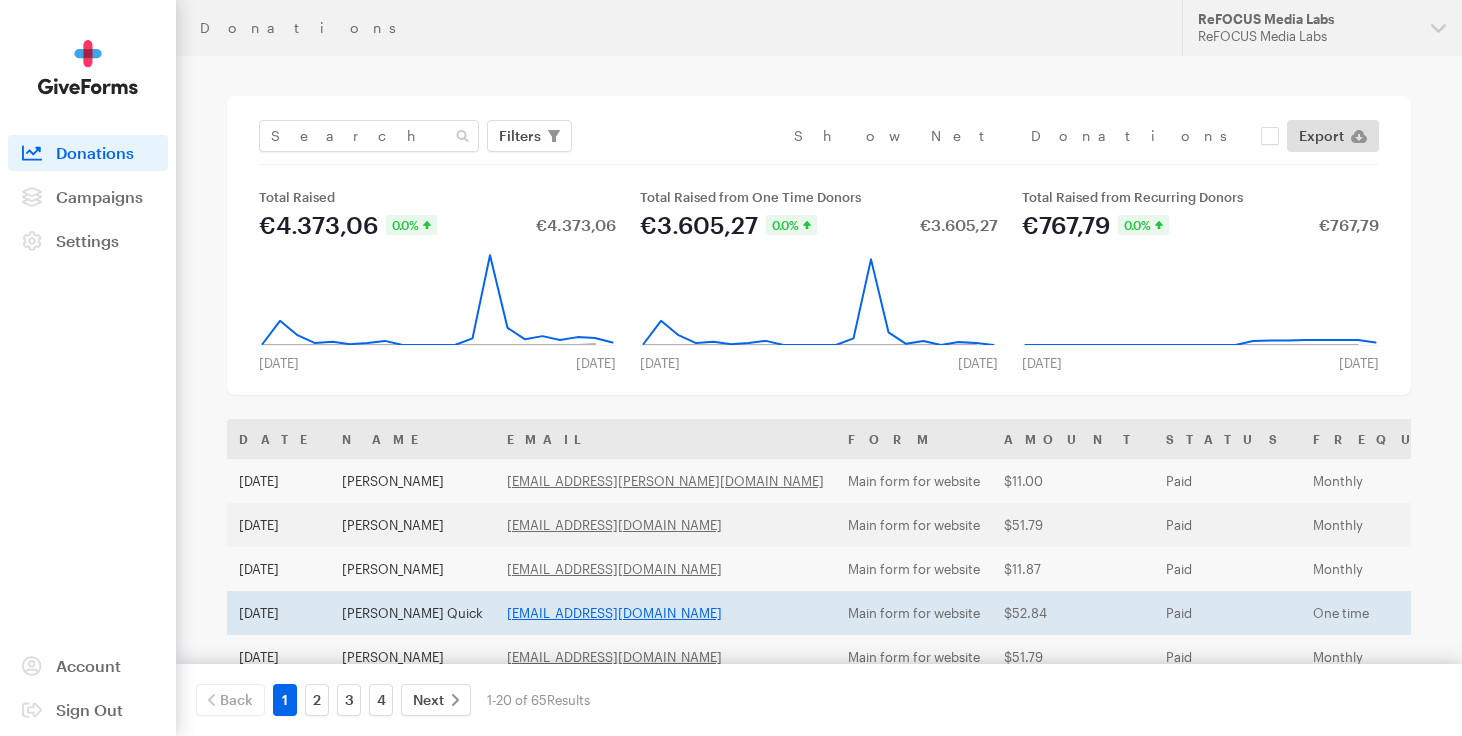 click on "glenysquick@gmail.com" at bounding box center [614, 613] 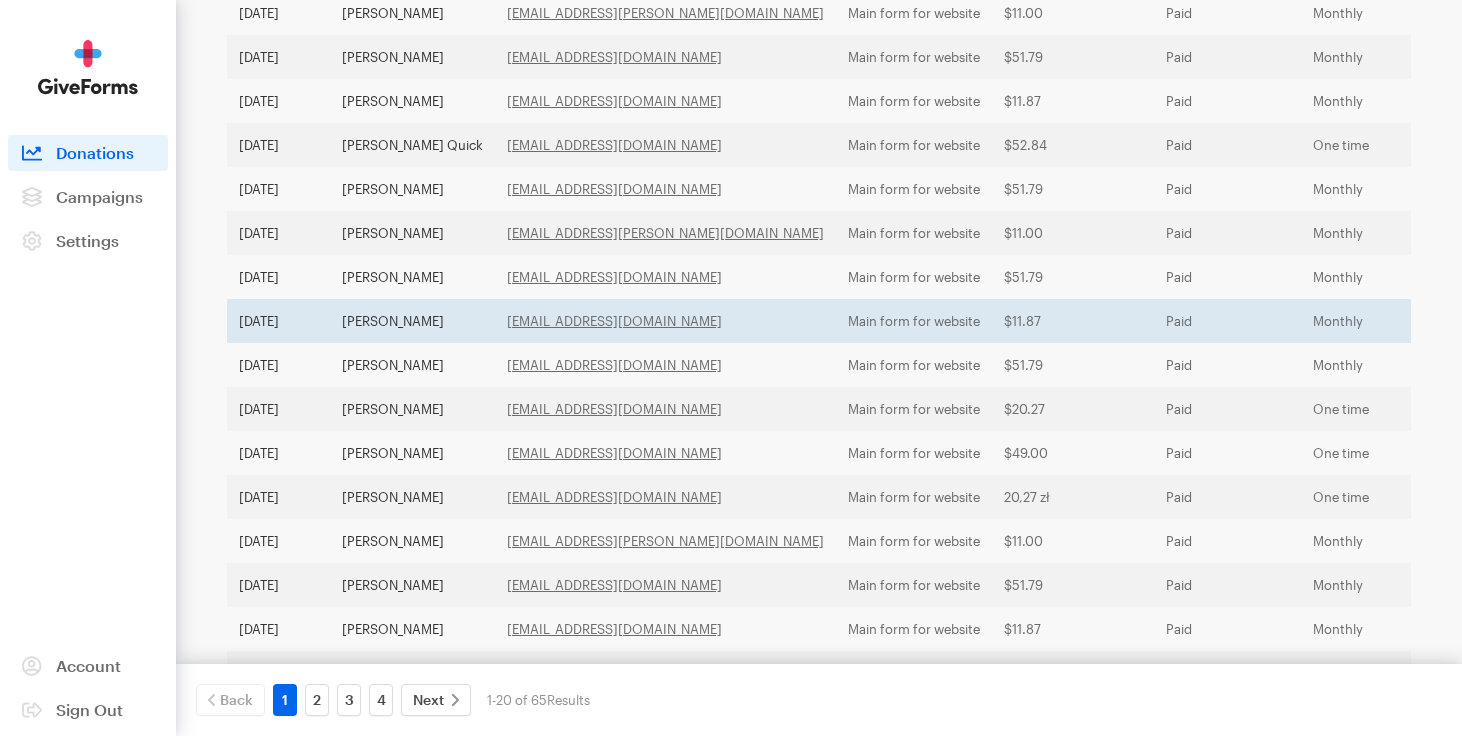 scroll, scrollTop: 482, scrollLeft: 0, axis: vertical 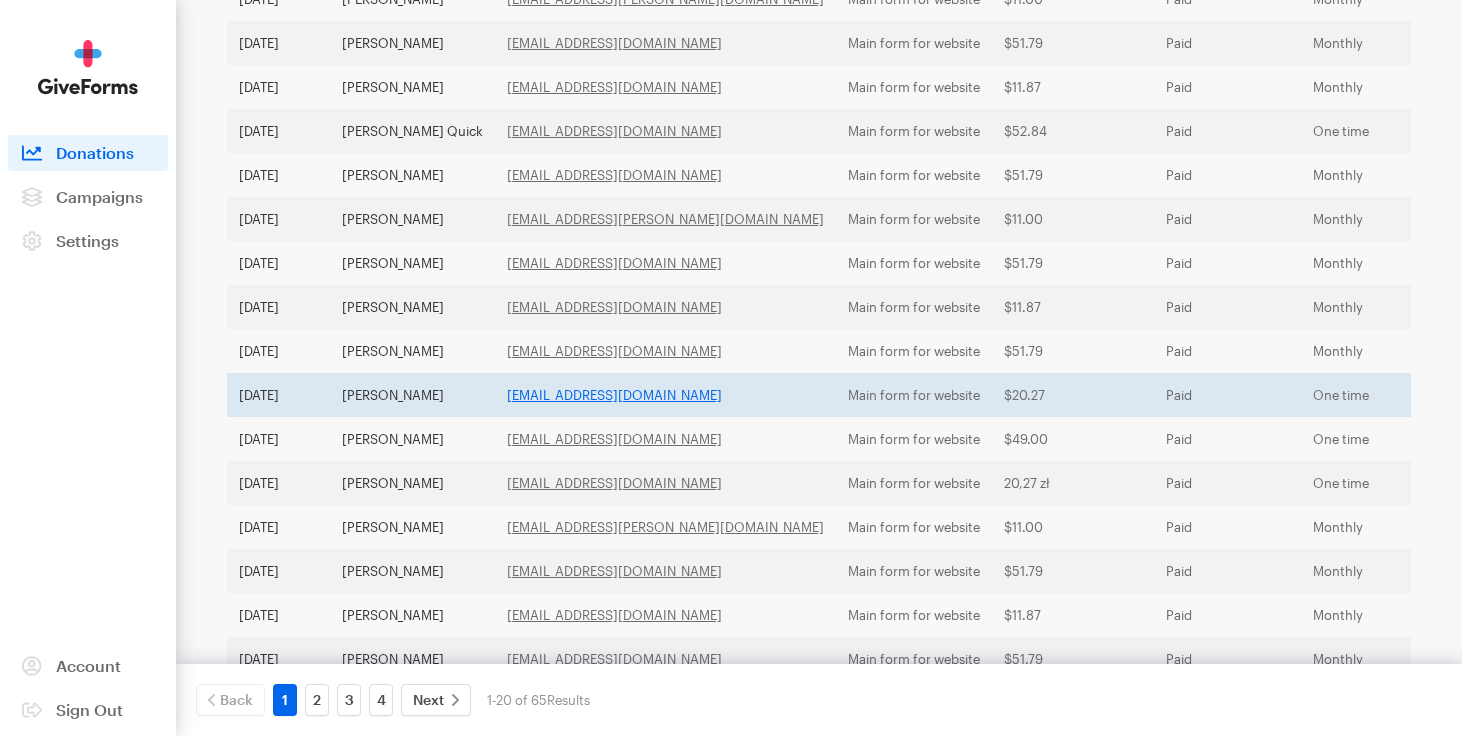 click on "chomaniuk@gmail.com" at bounding box center [614, 395] 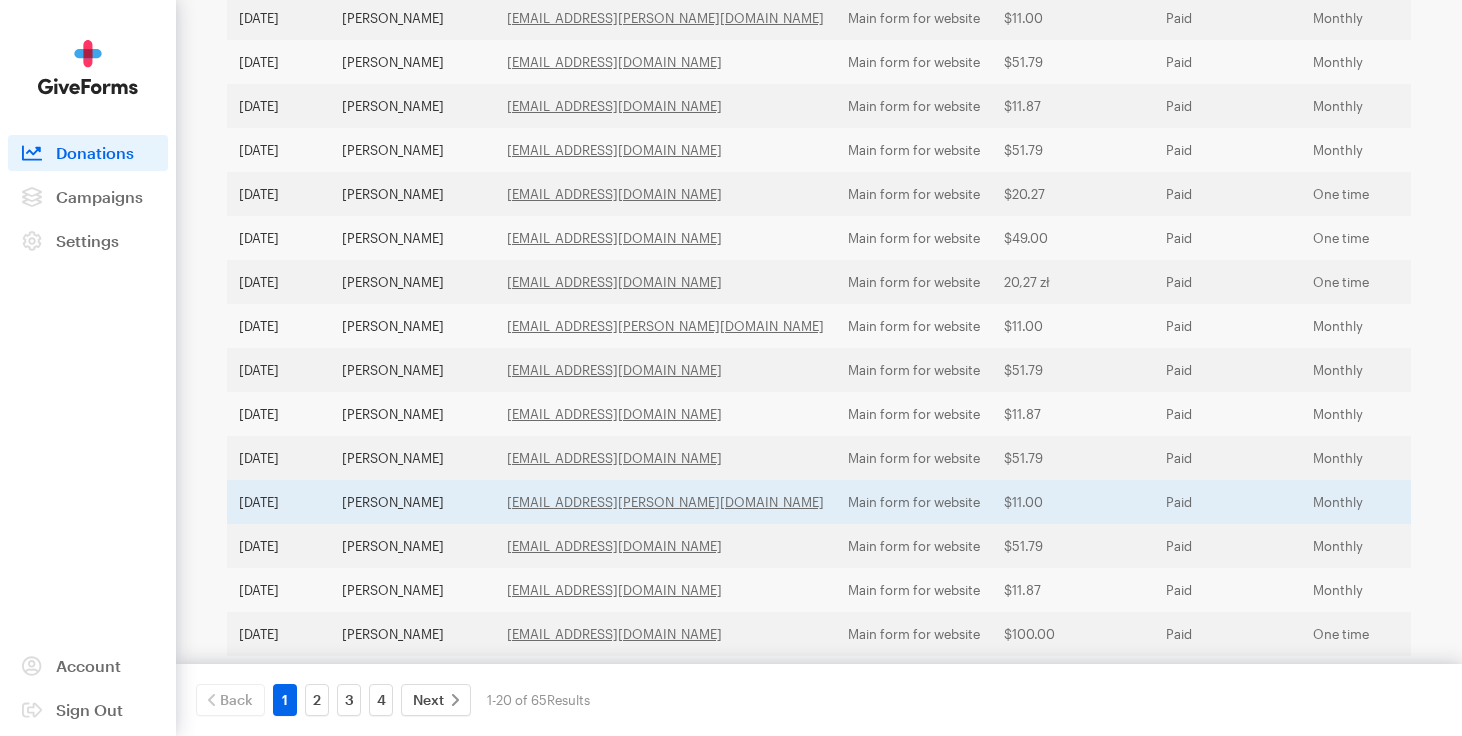 scroll, scrollTop: 717, scrollLeft: 0, axis: vertical 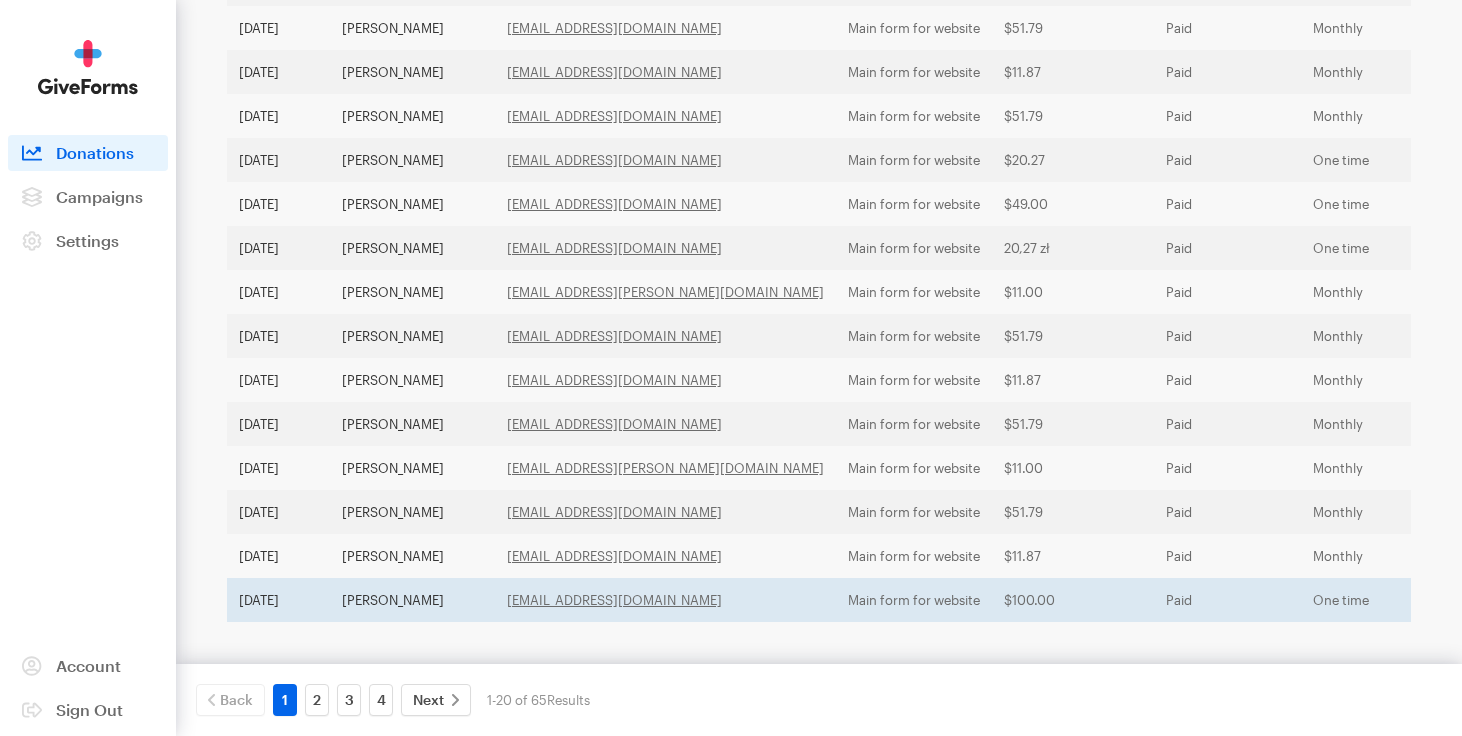 click on "Jordan Siegel" at bounding box center [412, 600] 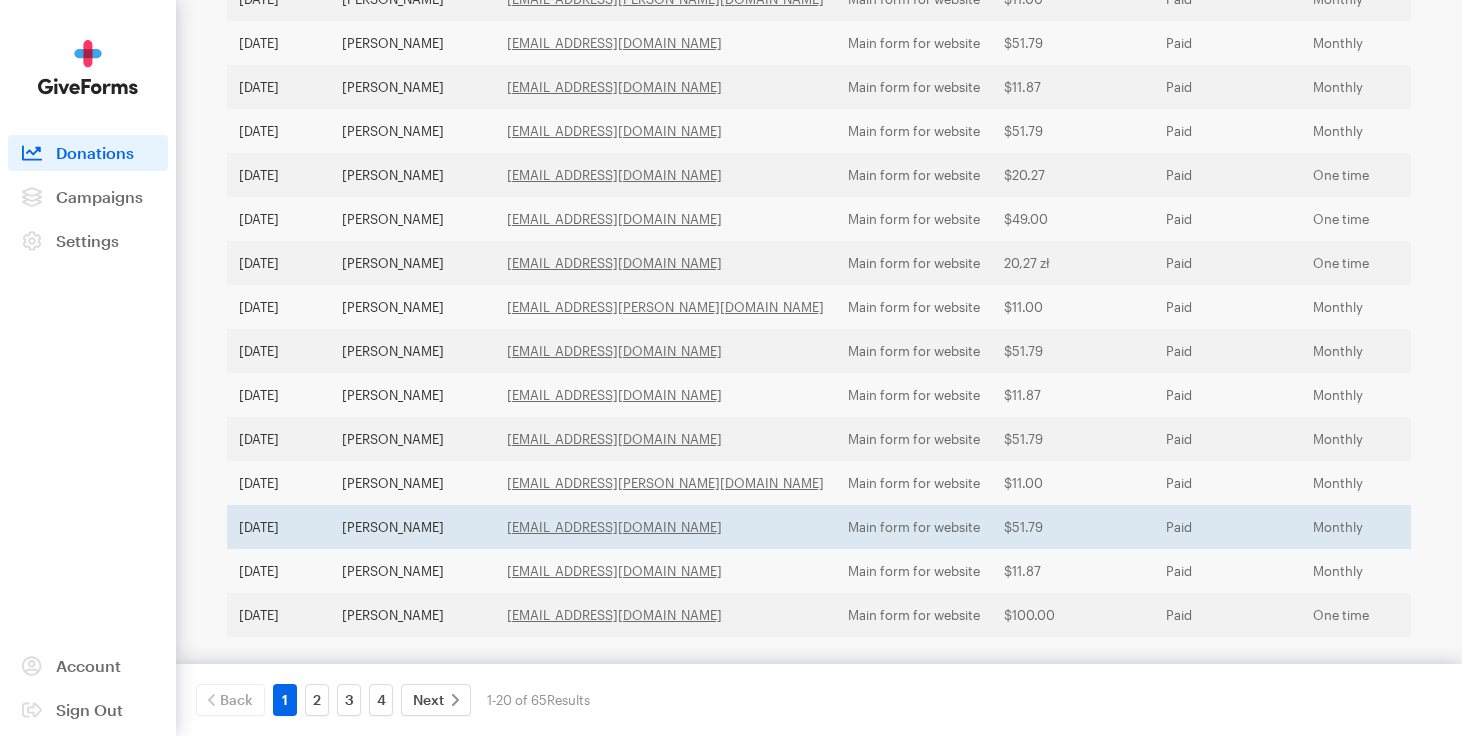 scroll, scrollTop: 686, scrollLeft: 0, axis: vertical 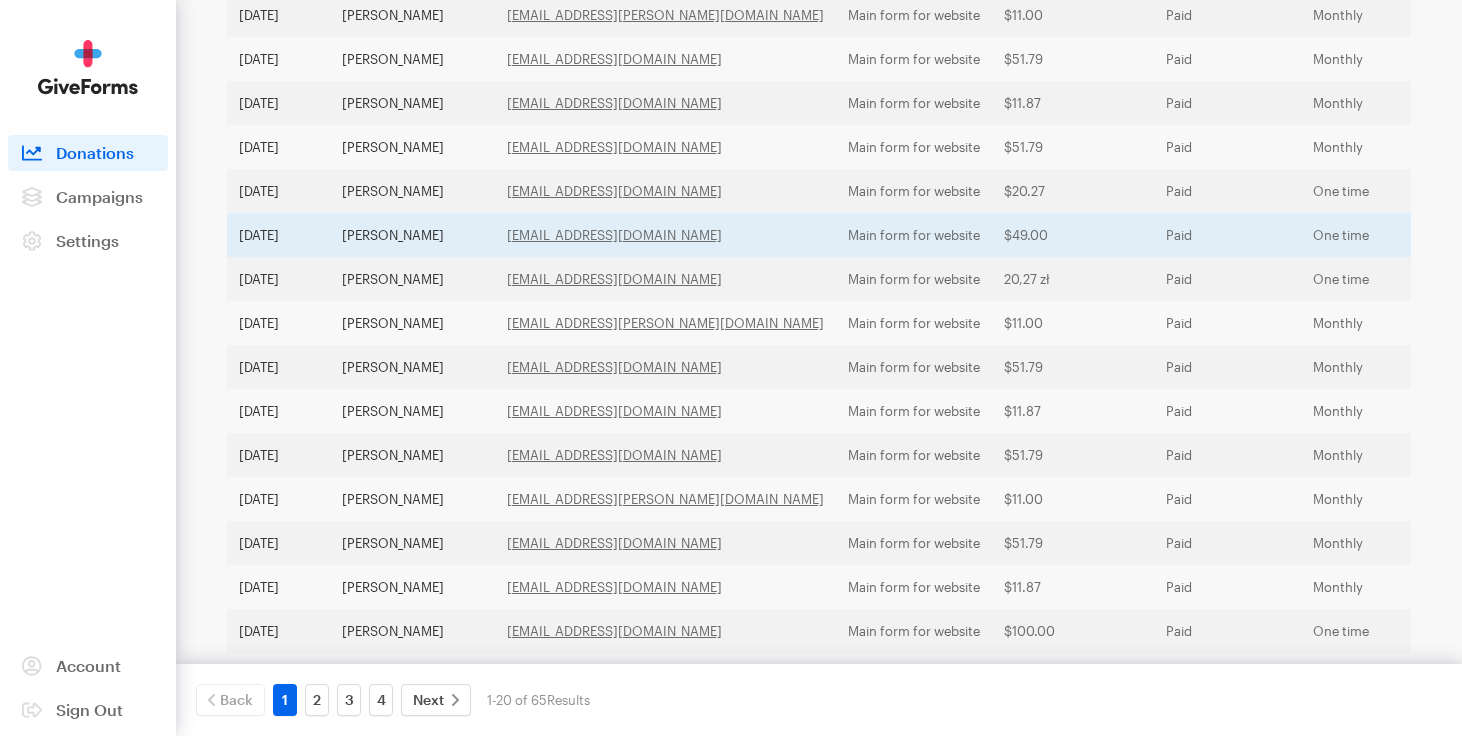 click on "[EMAIL_ADDRESS][DOMAIN_NAME]" at bounding box center (665, 235) 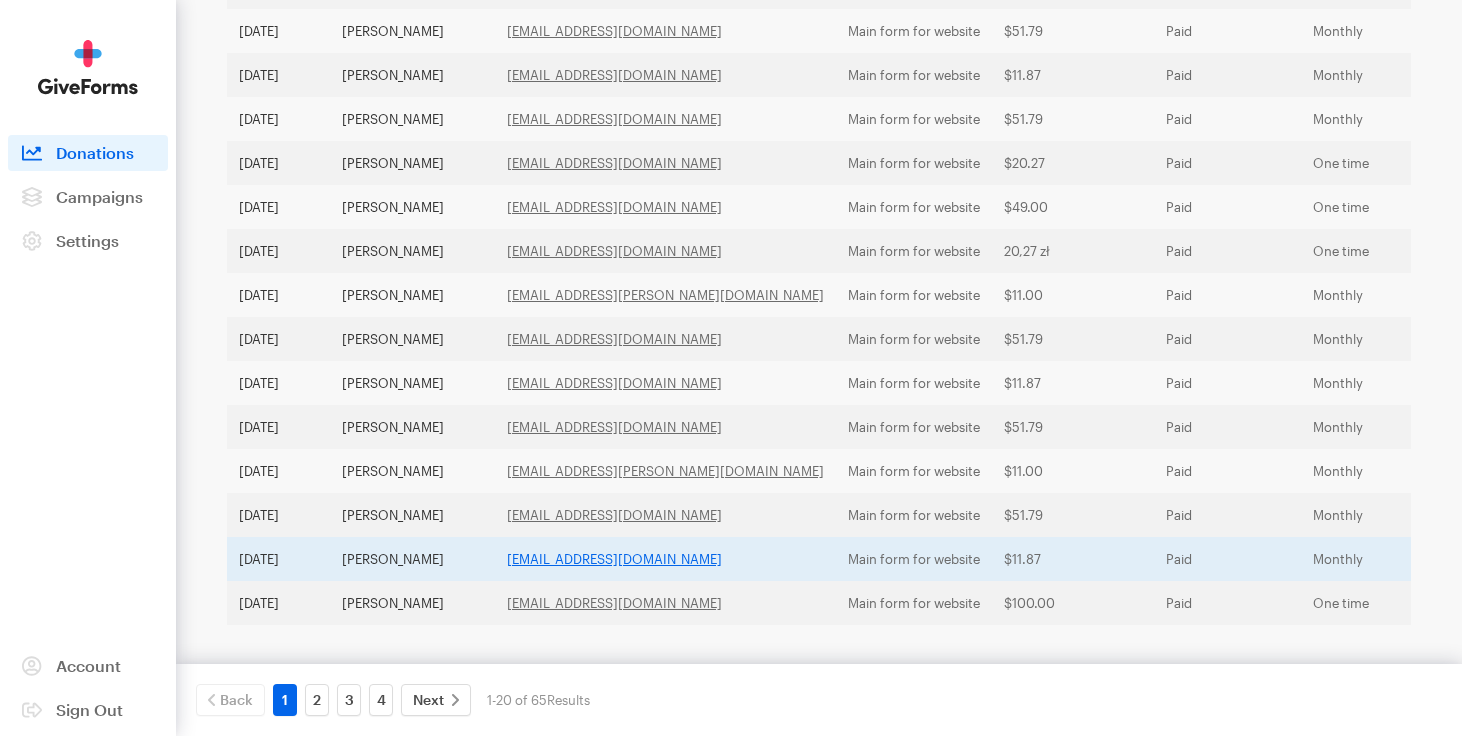 scroll, scrollTop: 717, scrollLeft: 0, axis: vertical 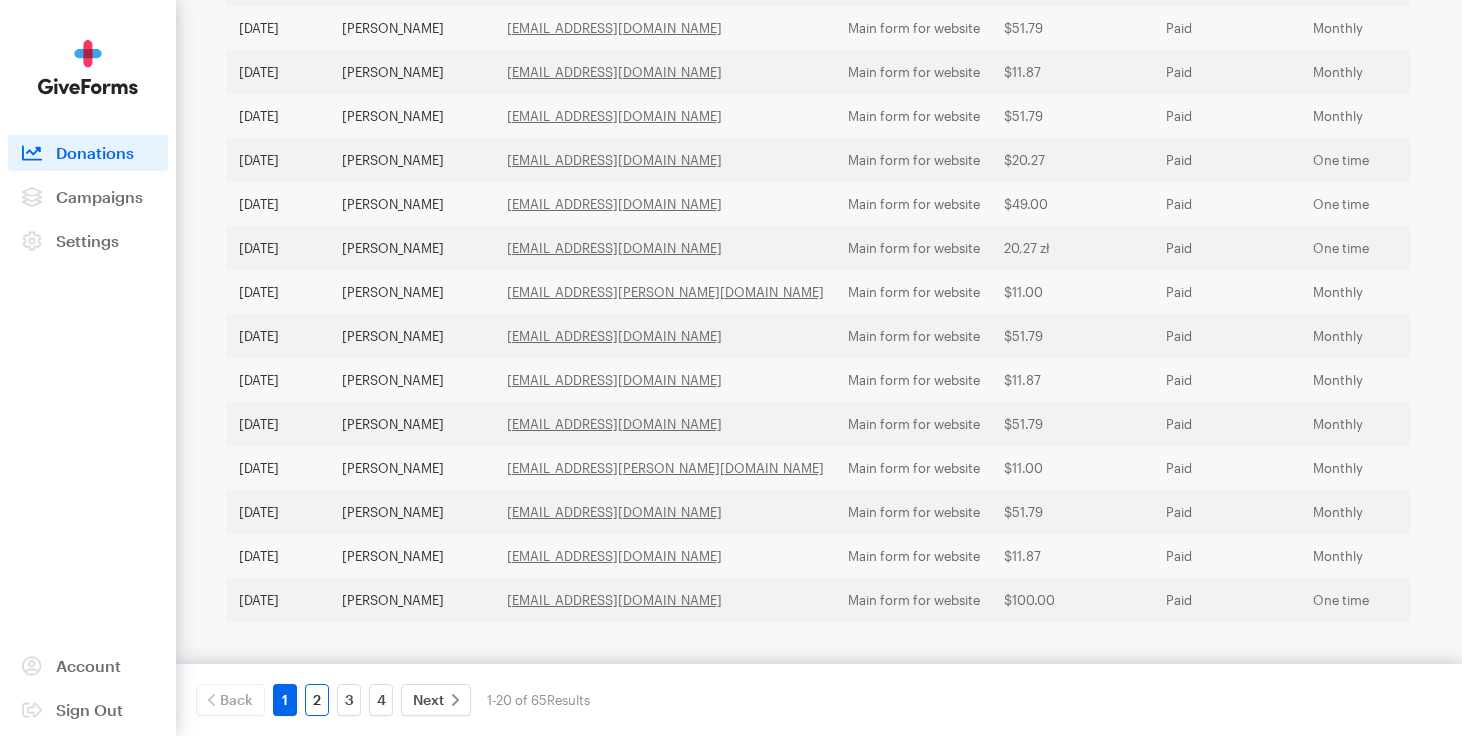 click on "2" at bounding box center [317, 700] 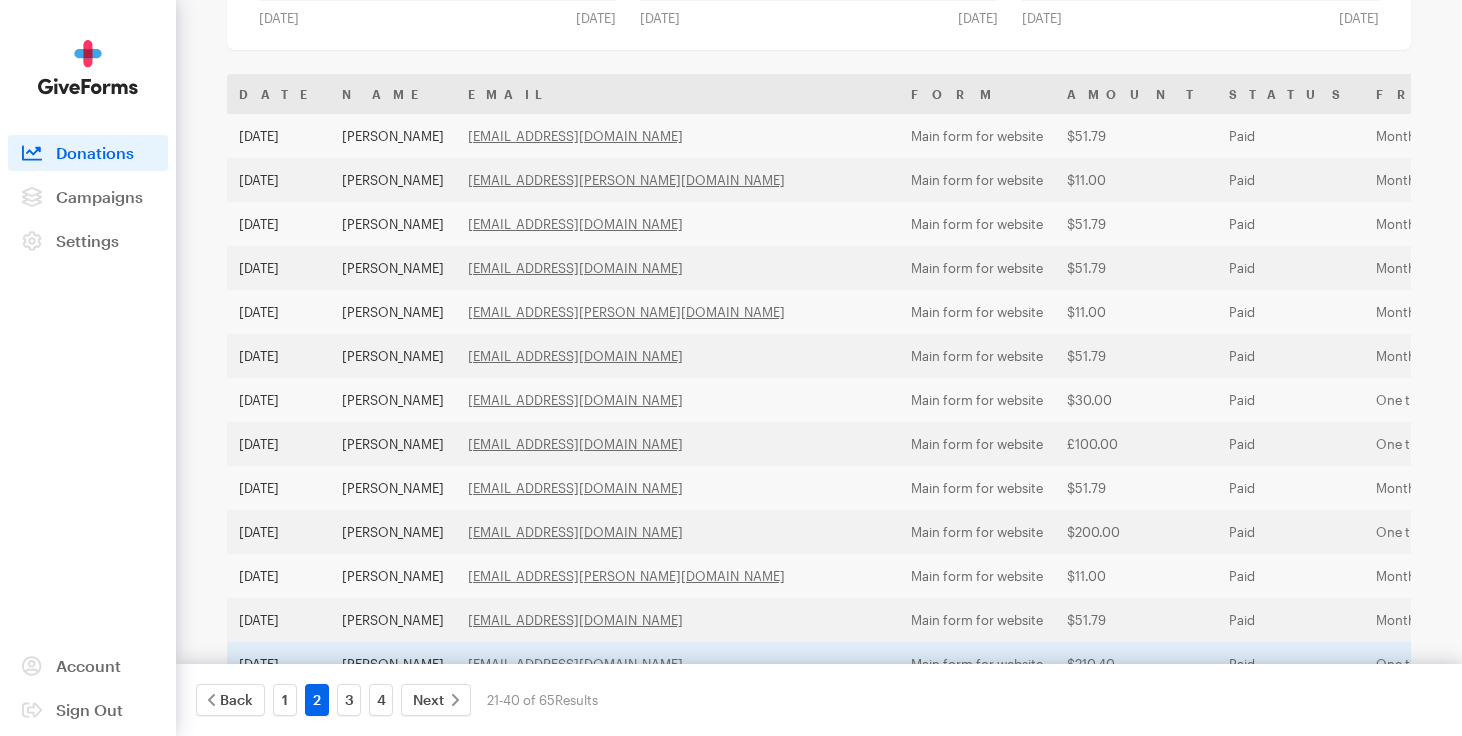 scroll, scrollTop: 346, scrollLeft: 0, axis: vertical 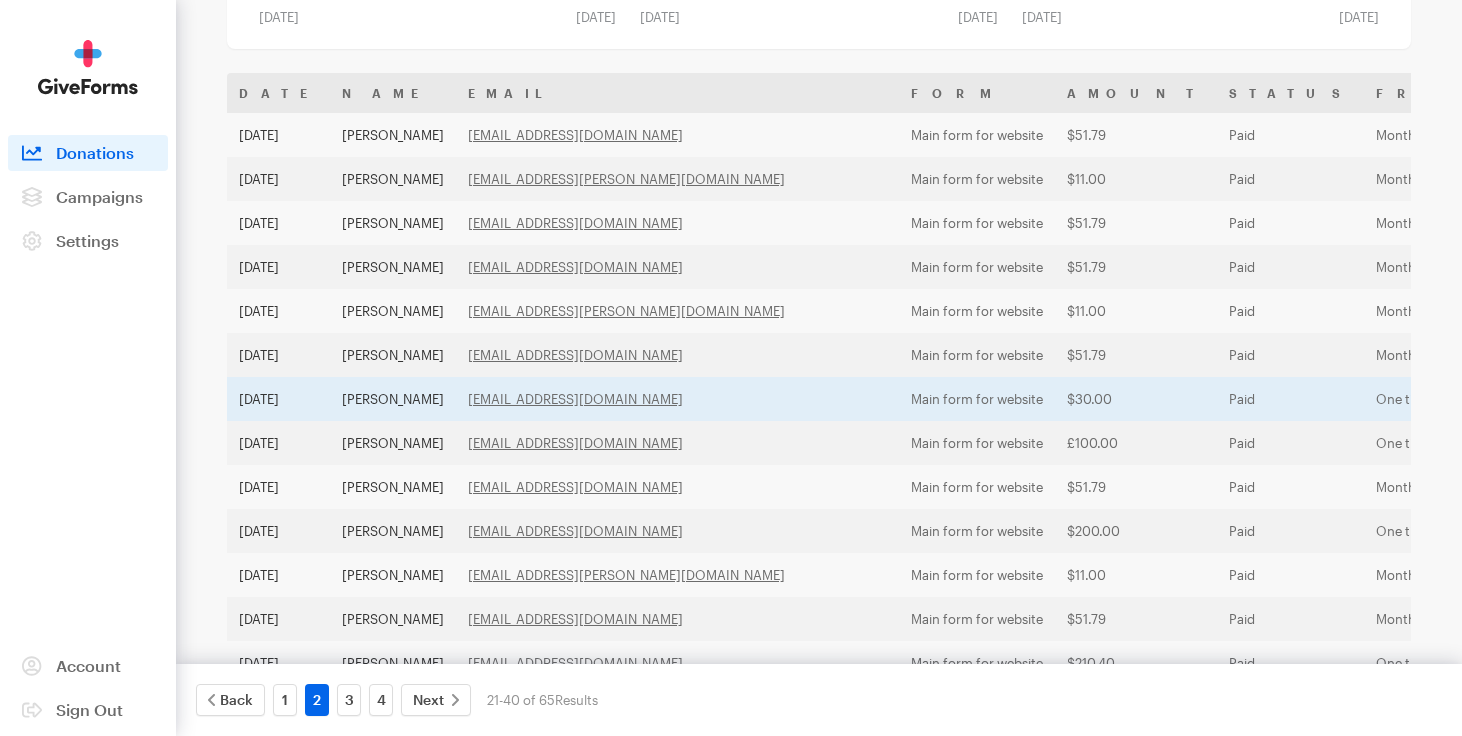 click on "[PERSON_NAME]" at bounding box center [393, 399] 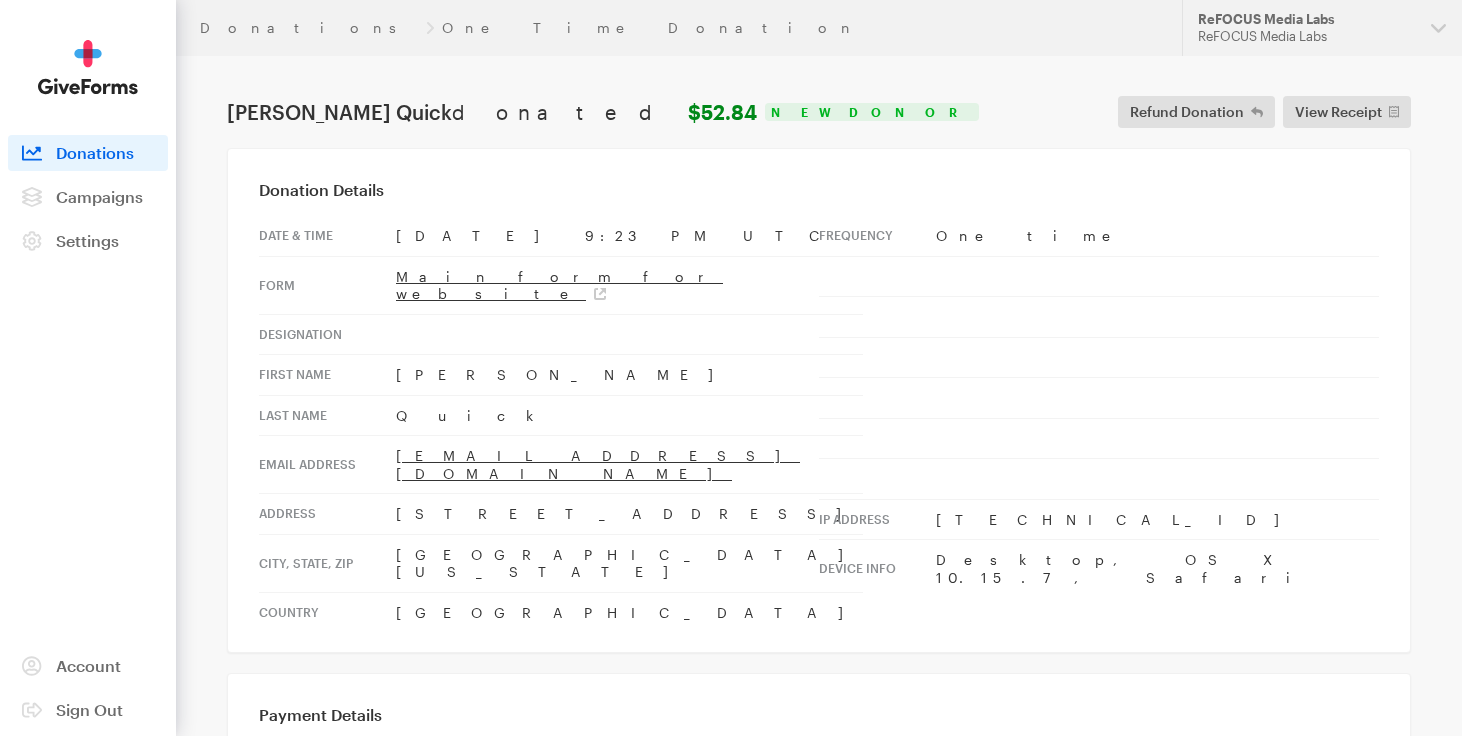 scroll, scrollTop: 0, scrollLeft: 0, axis: both 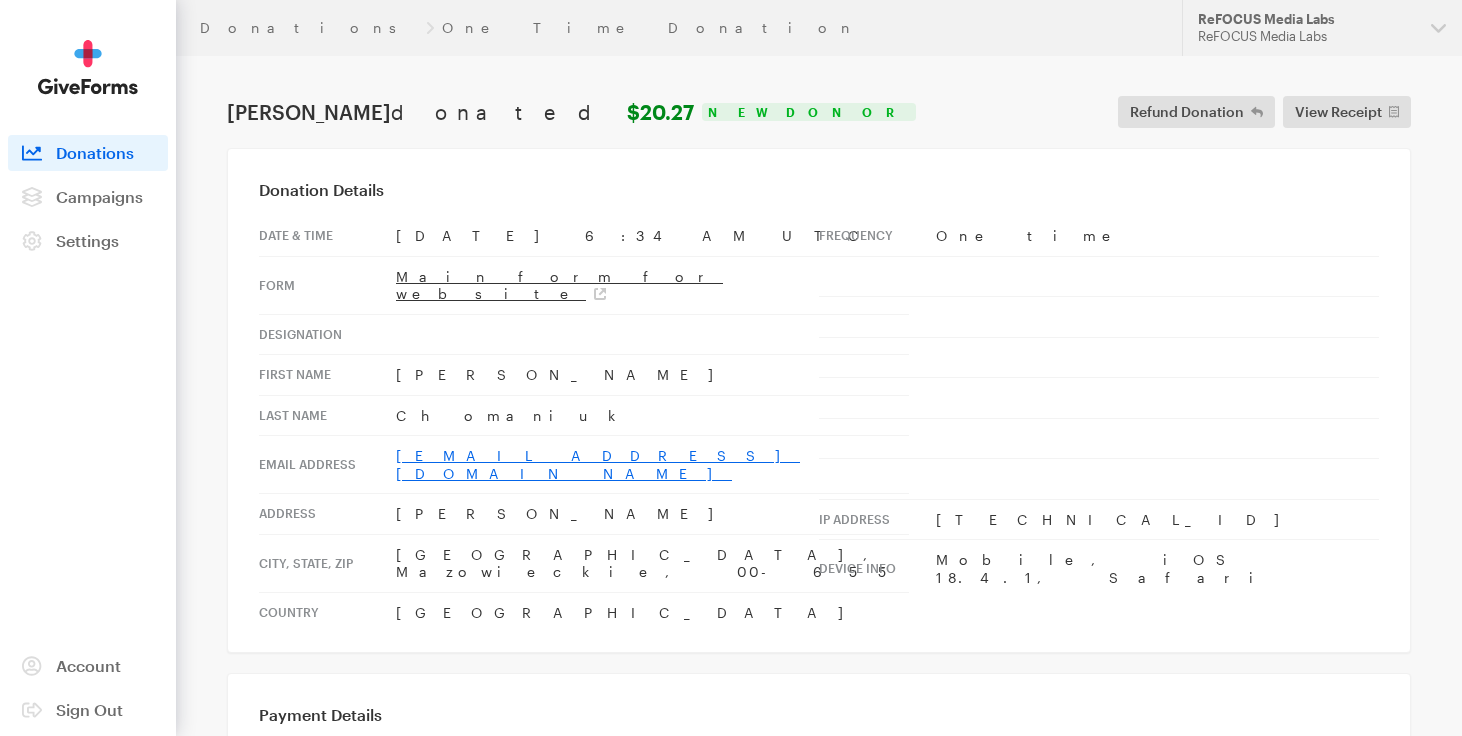 drag, startPoint x: 551, startPoint y: 440, endPoint x: 394, endPoint y: 441, distance: 157.00319 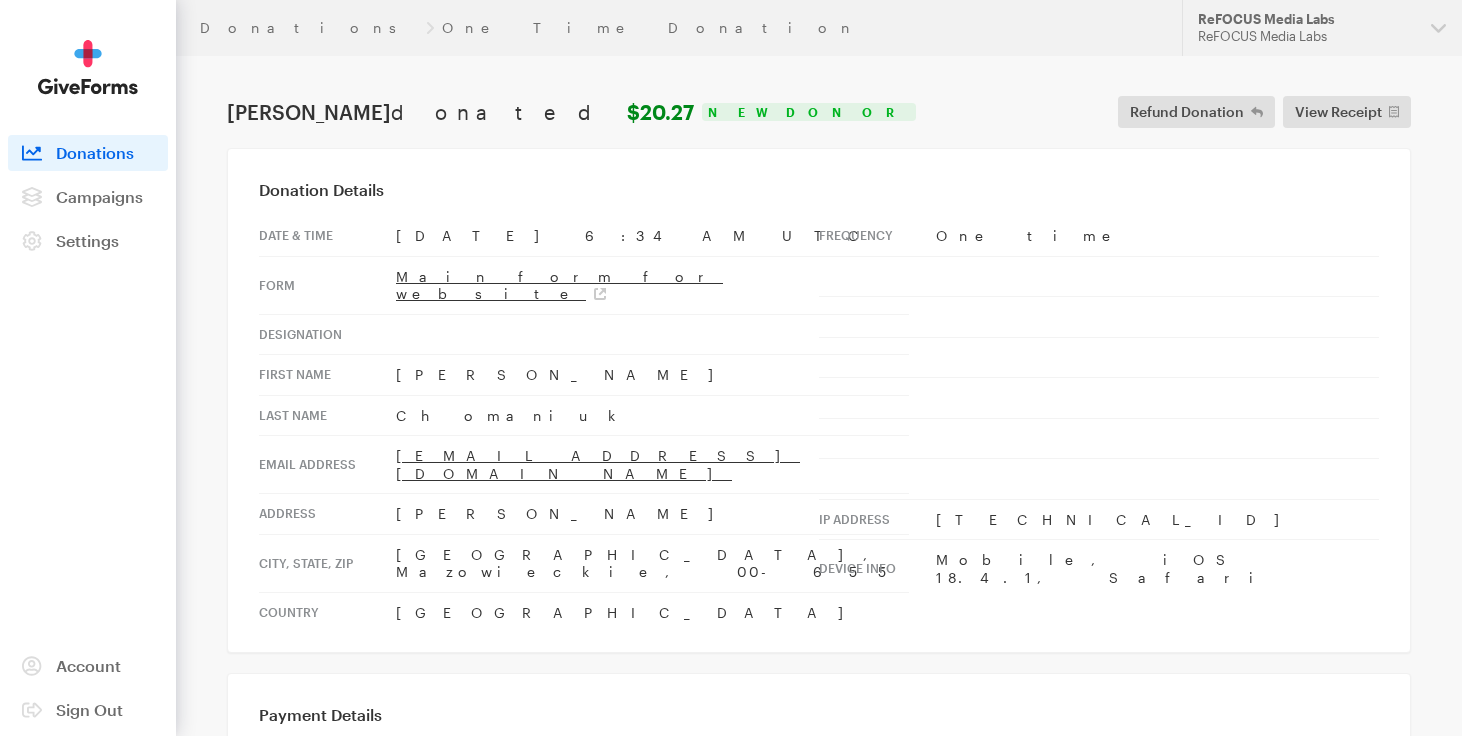 copy on "chomaniuk@gmail.com" 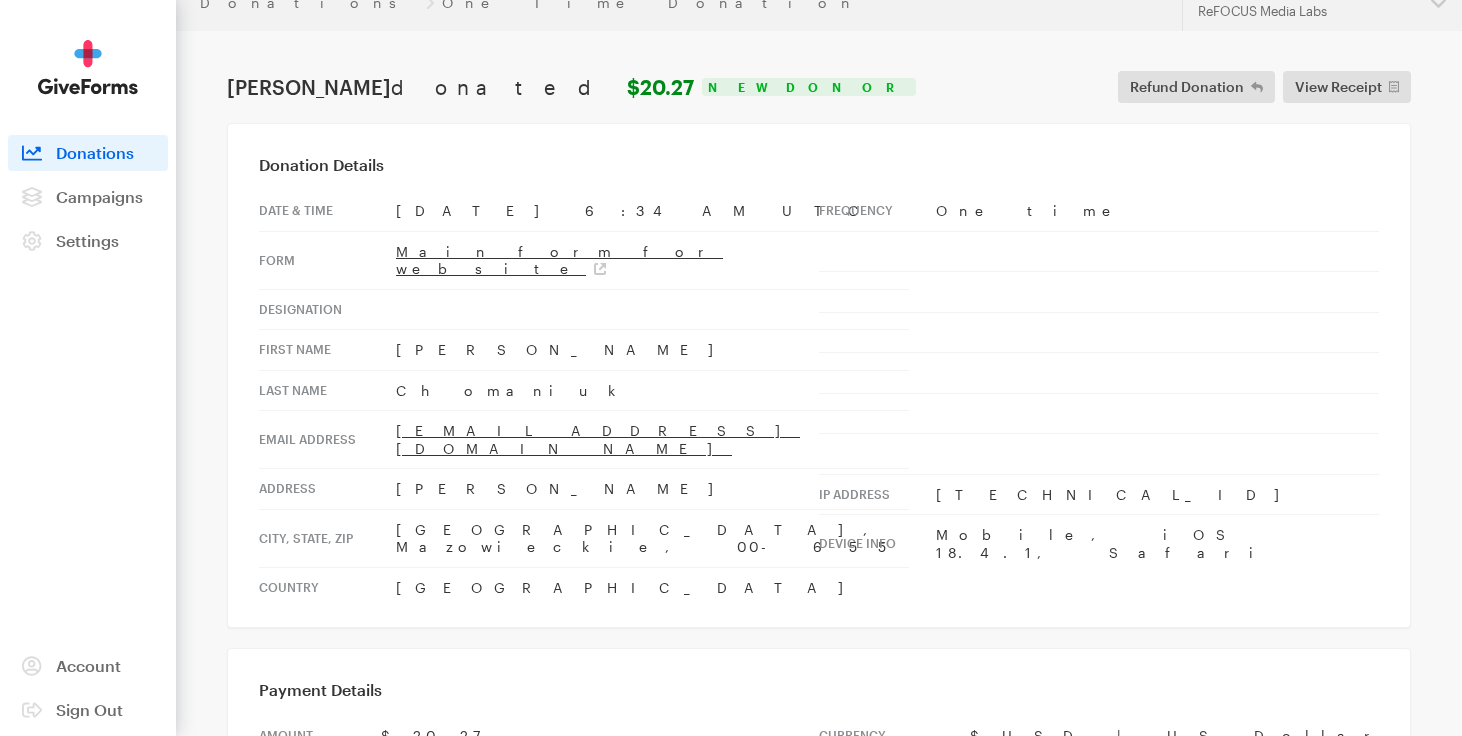 scroll, scrollTop: 0, scrollLeft: 0, axis: both 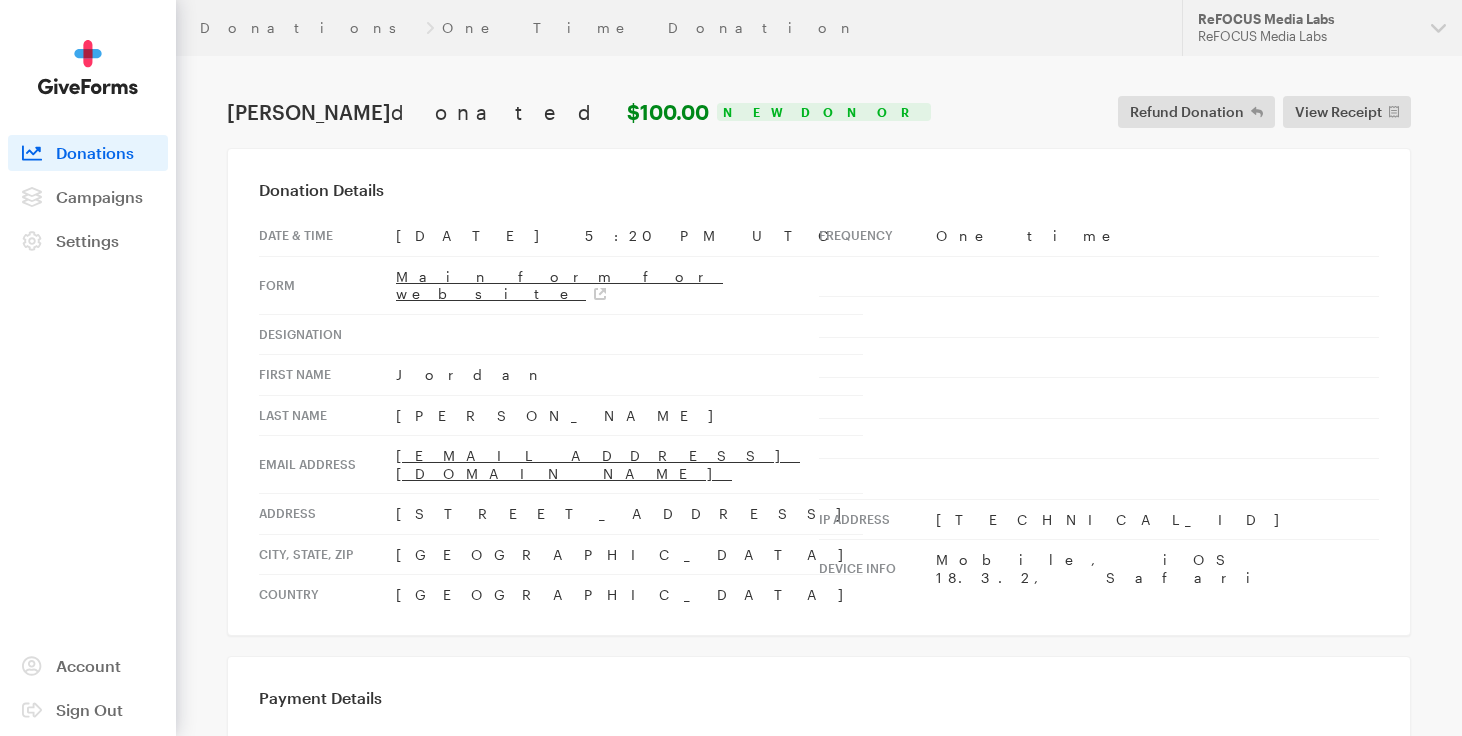 drag, startPoint x: 544, startPoint y: 439, endPoint x: 393, endPoint y: 443, distance: 151.05296 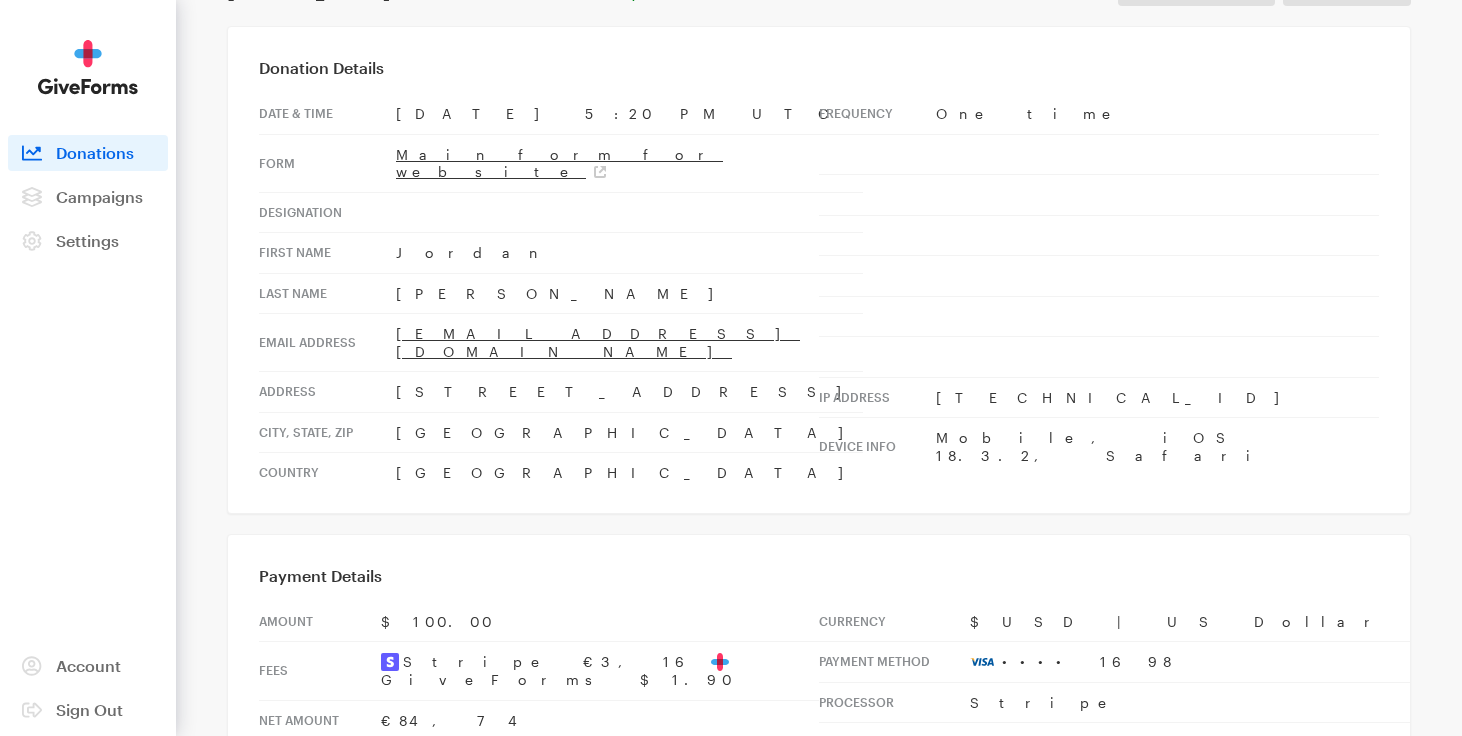 scroll, scrollTop: 0, scrollLeft: 0, axis: both 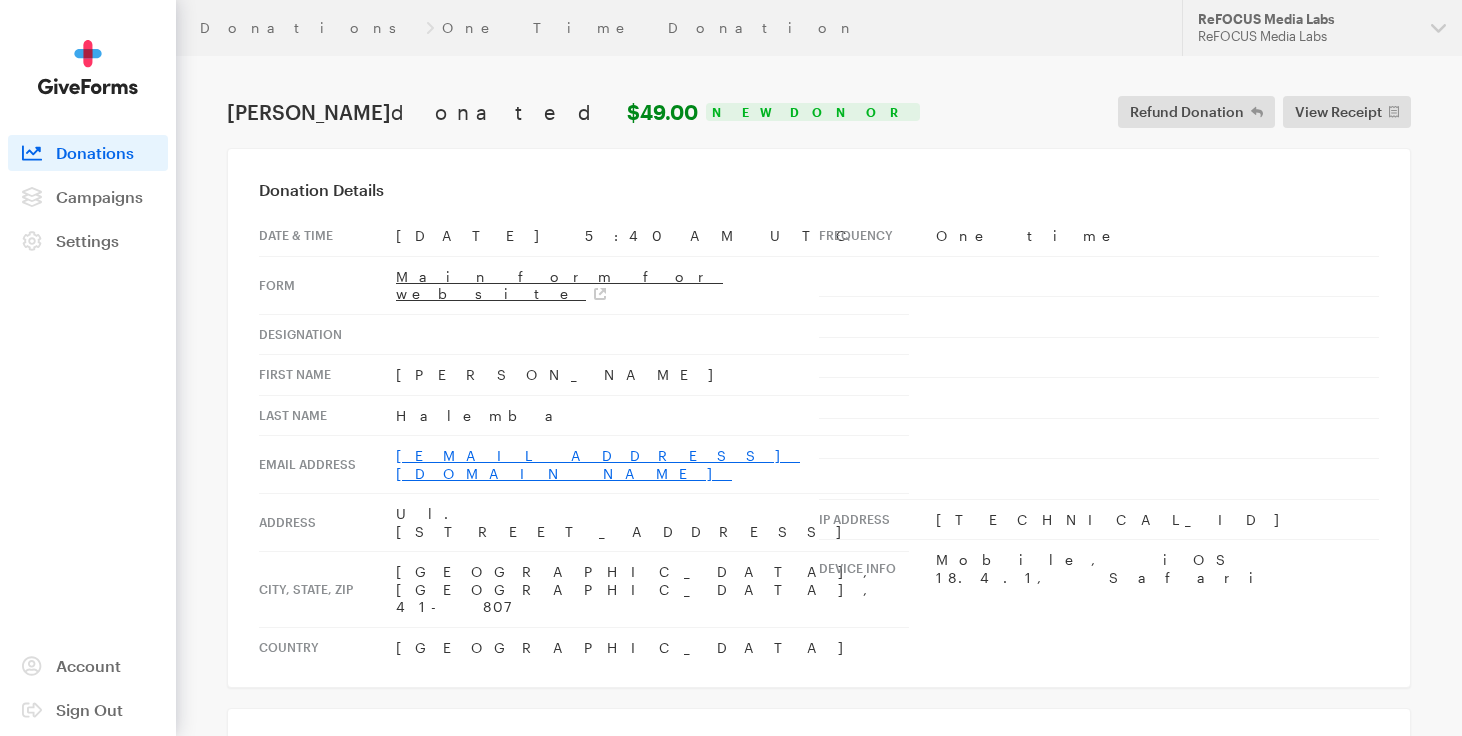 drag, startPoint x: 538, startPoint y: 441, endPoint x: 397, endPoint y: 443, distance: 141.01419 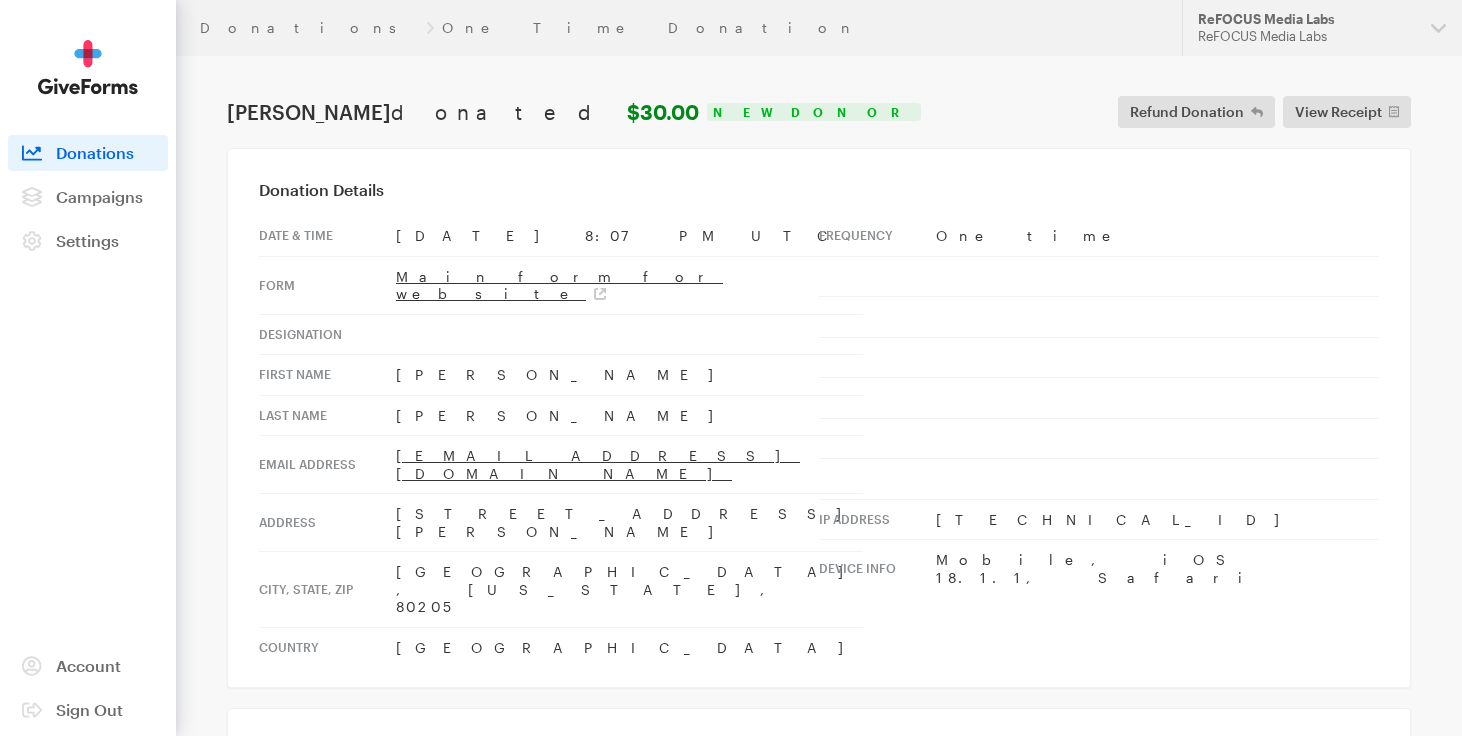 scroll, scrollTop: 0, scrollLeft: 0, axis: both 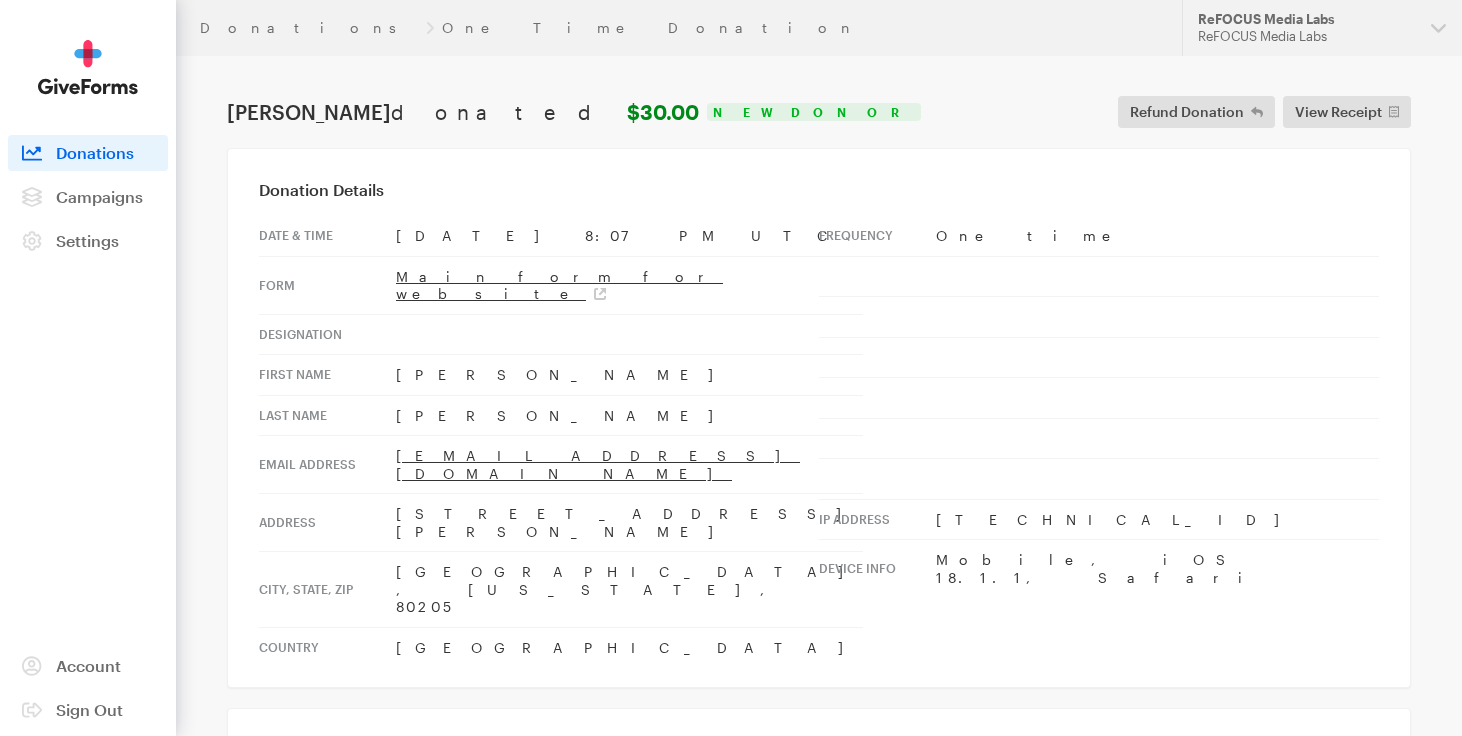 drag, startPoint x: 561, startPoint y: 442, endPoint x: 390, endPoint y: 439, distance: 171.0263 